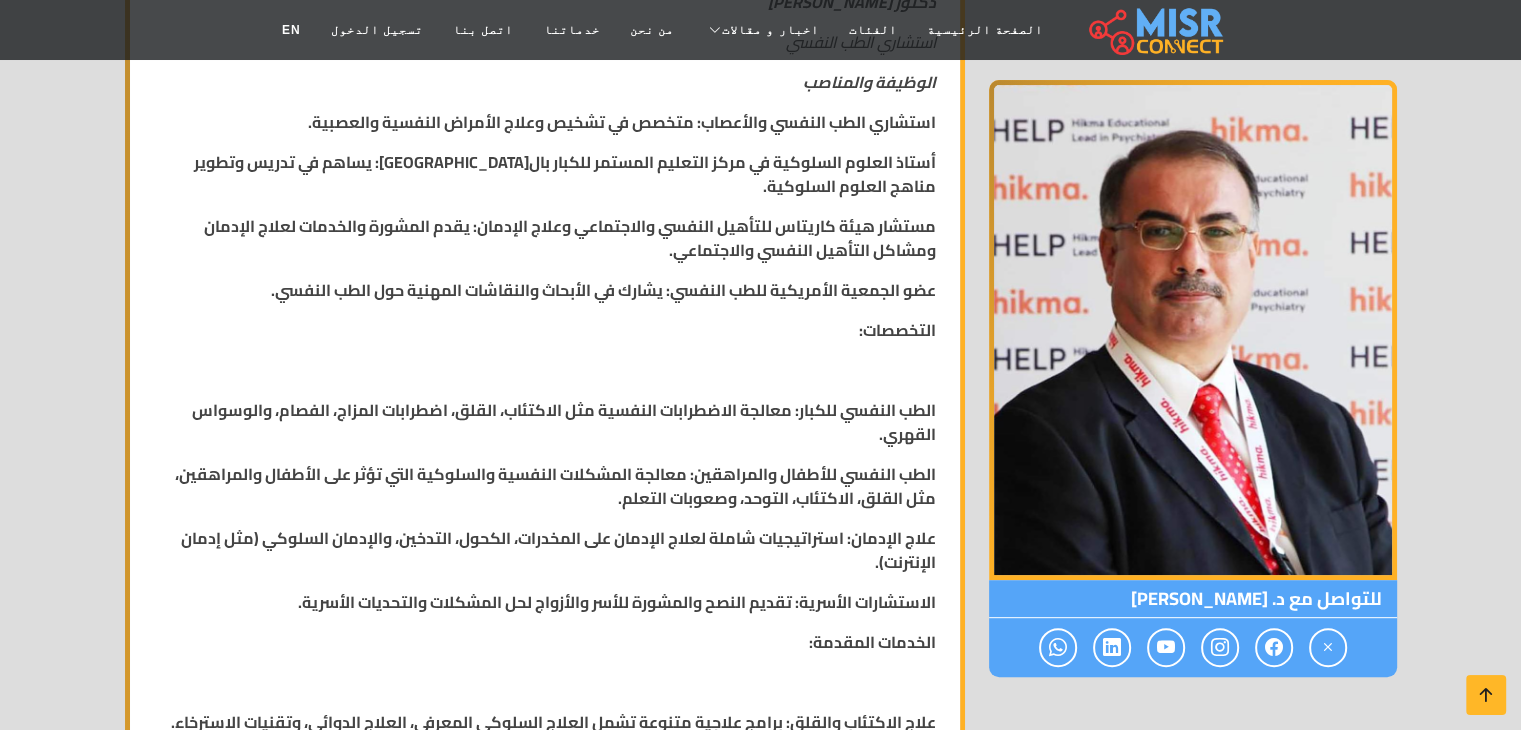 scroll, scrollTop: 700, scrollLeft: 0, axis: vertical 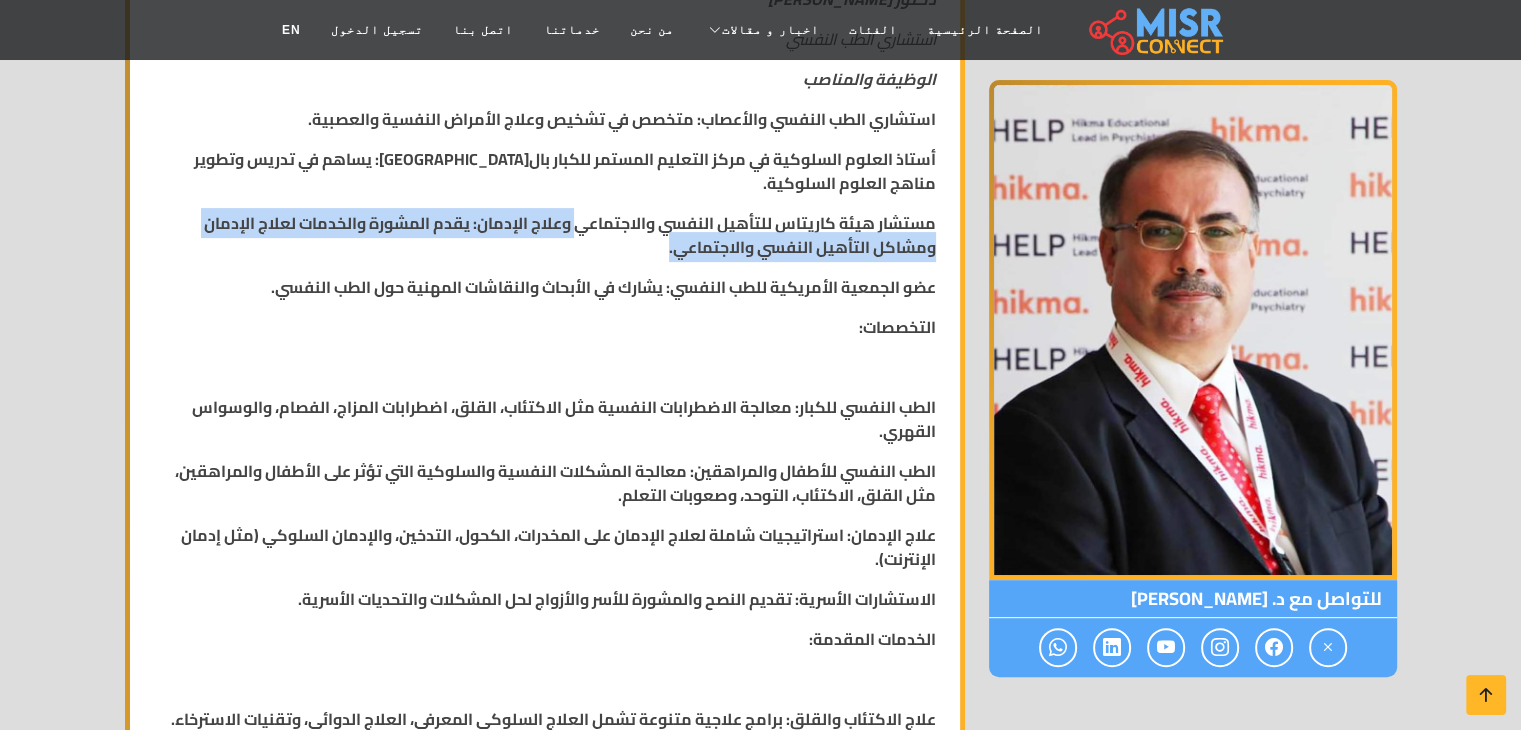drag, startPoint x: 580, startPoint y: 197, endPoint x: 208, endPoint y: 216, distance: 372.4849 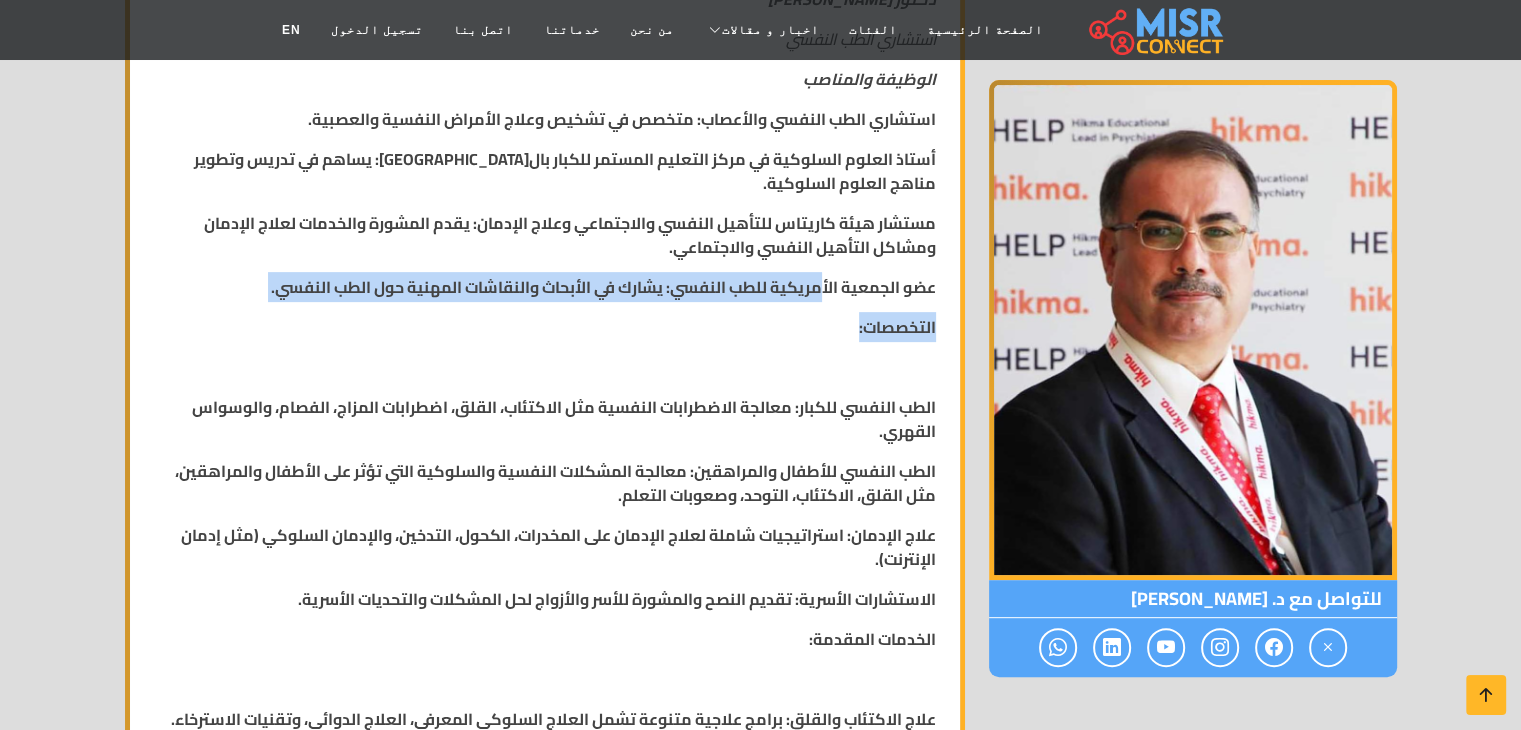 drag, startPoint x: 819, startPoint y: 265, endPoint x: 312, endPoint y: 285, distance: 507.39432 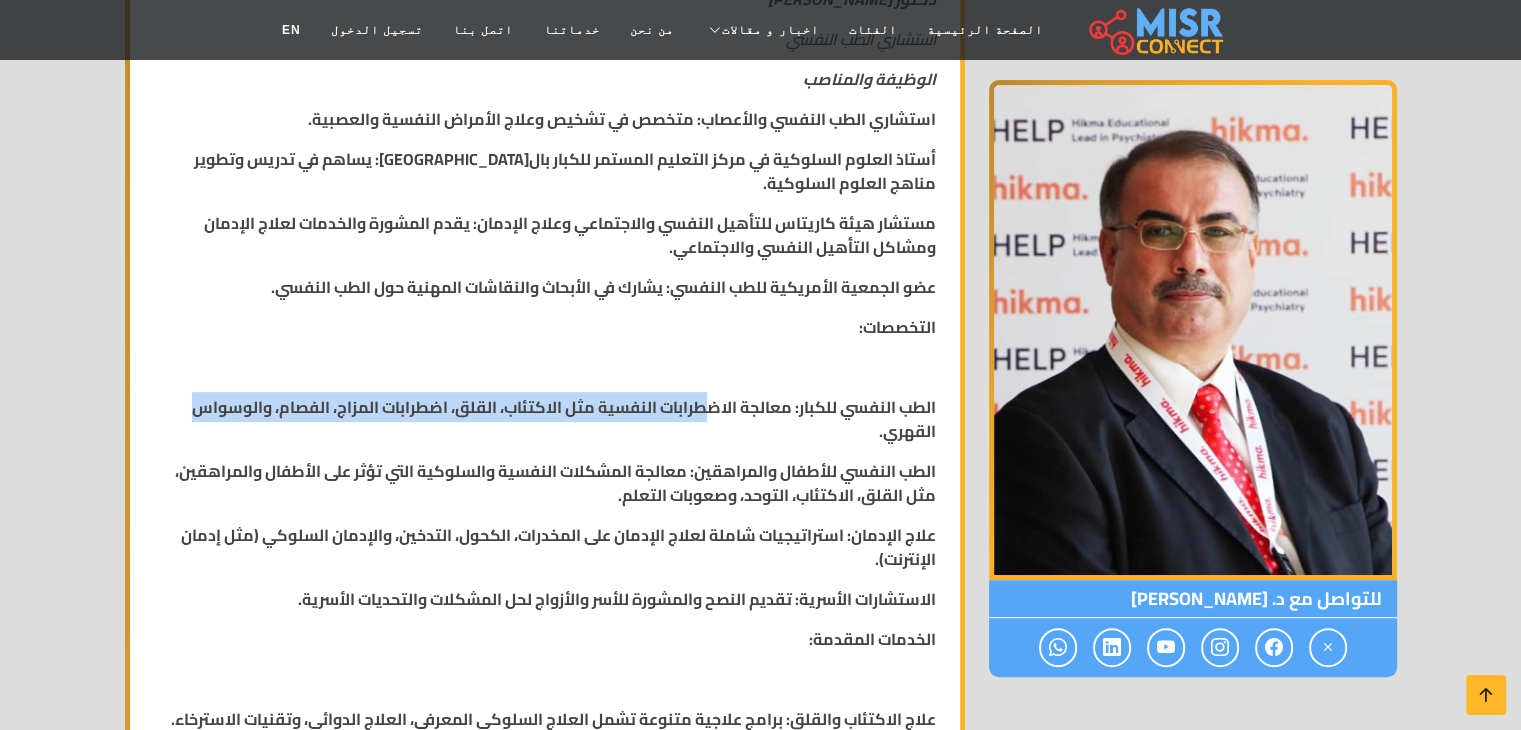 drag, startPoint x: 711, startPoint y: 380, endPoint x: 176, endPoint y: 362, distance: 535.30273 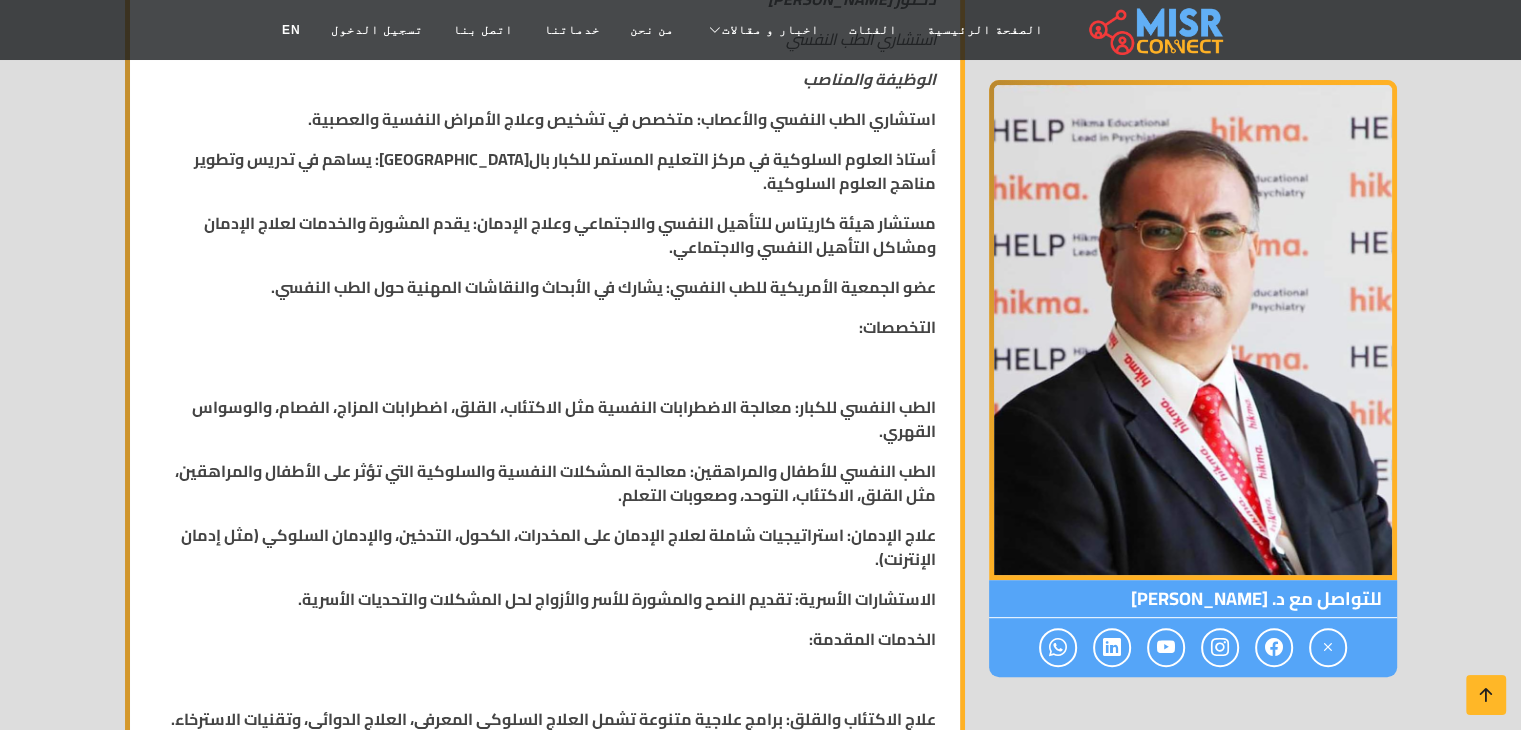 click on "الطب النفسي للكبار: معالجة الاضطرابات النفسية مثل الاكتئاب، القلق، اضطرابات المزاج، الفصام، والوسواس القهري." at bounding box center [545, 419] 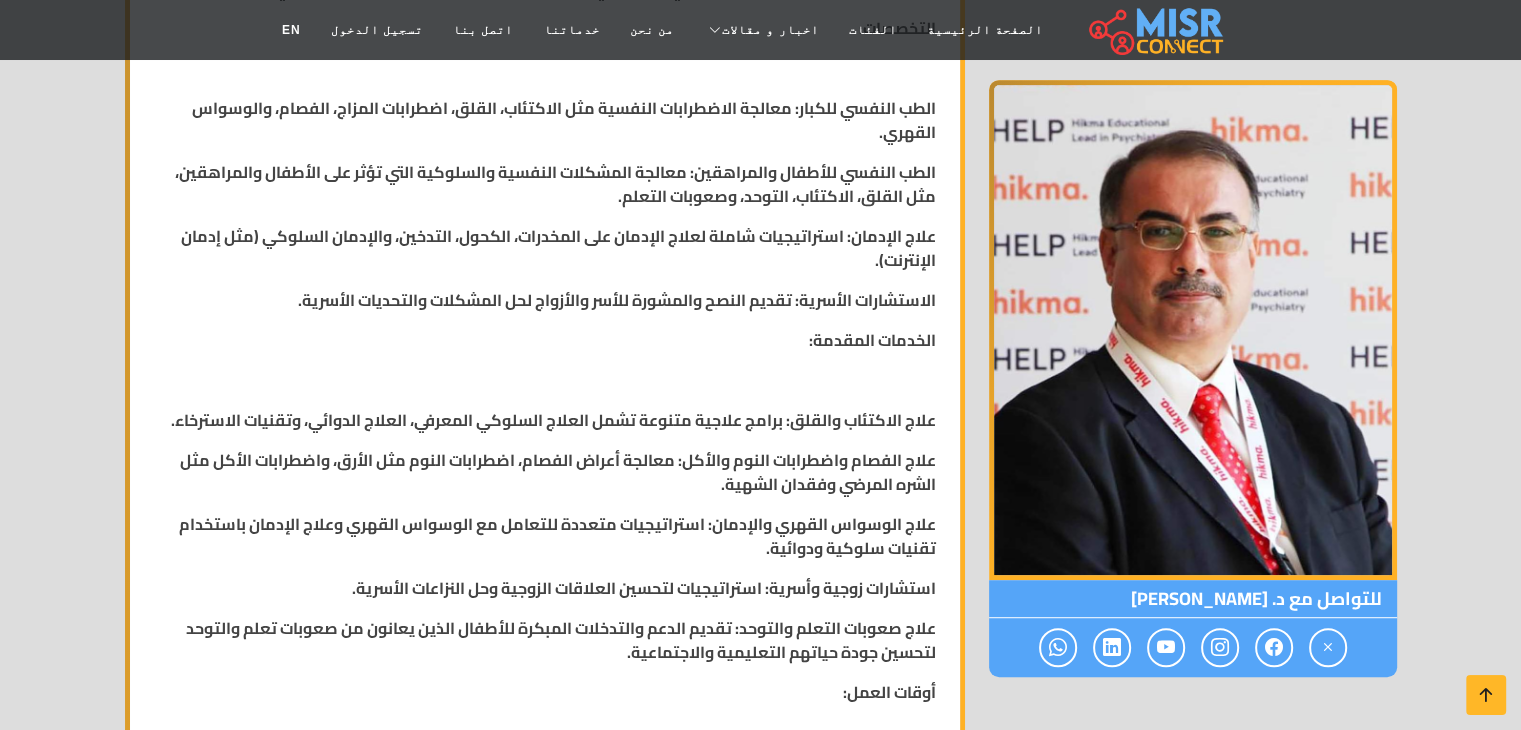 scroll, scrollTop: 1000, scrollLeft: 0, axis: vertical 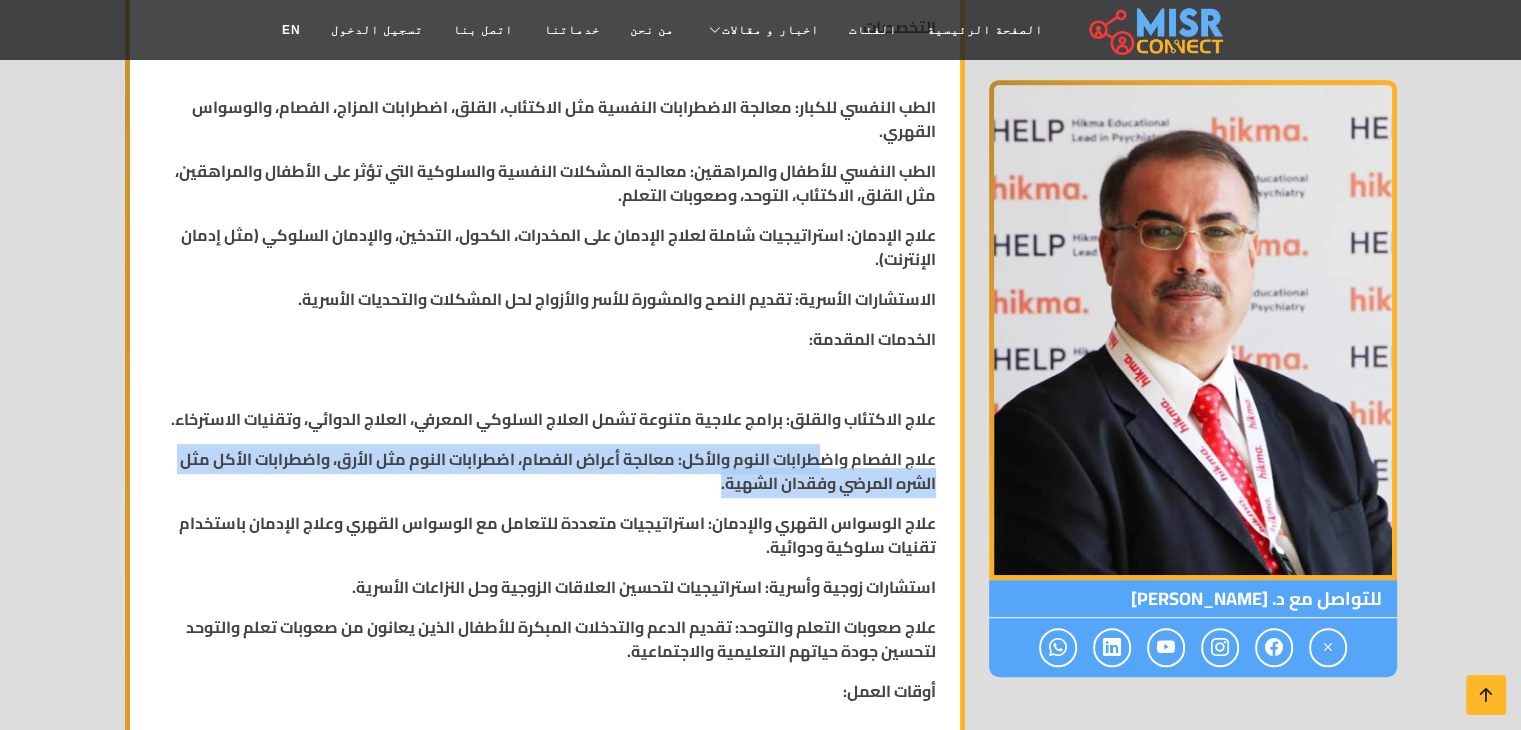 drag, startPoint x: 812, startPoint y: 445, endPoint x: 699, endPoint y: 450, distance: 113.110565 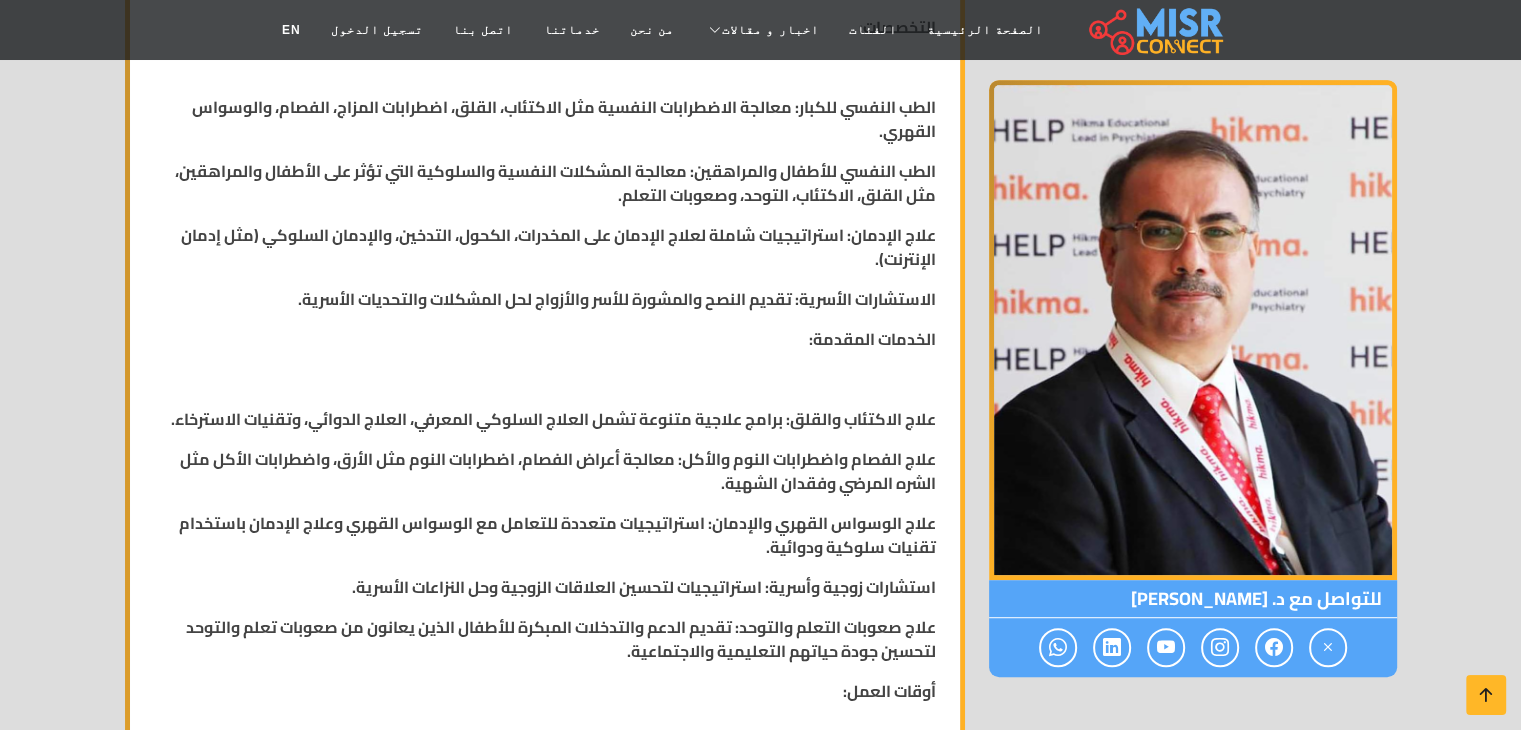 click on "دكتور أمجد خيري كامل
استشاري الطب النفسي
الوظيفة والمناصب
استشاري الطب النفسي والأعصاب: متخصص في تشخيص وعلاج الأمراض النفسية والعصبية.
أستاذ العلوم السلوكية في مركز التعليم المستمر للكبار بالجامعة الأمريكية: يساهم في تدريس وتطوير مناهج العلوم السلوكية.
مستشار هيئة كاريتاس للتأهيل النفسي والاجتماعي وعلاج الإدمان: يقدم المشورة والخدمات لعلاج الإدمان ومشاكل التأهيل النفسي والاجتماعي.
عضو الجمعية الأمريكية للطب النفسي: يشارك في الأبحاث والنقاشات المهنية حول الطب النفسي.
التخصصات:
الخدمات المقدمة:
أوقات العمل:" at bounding box center (545, 575) 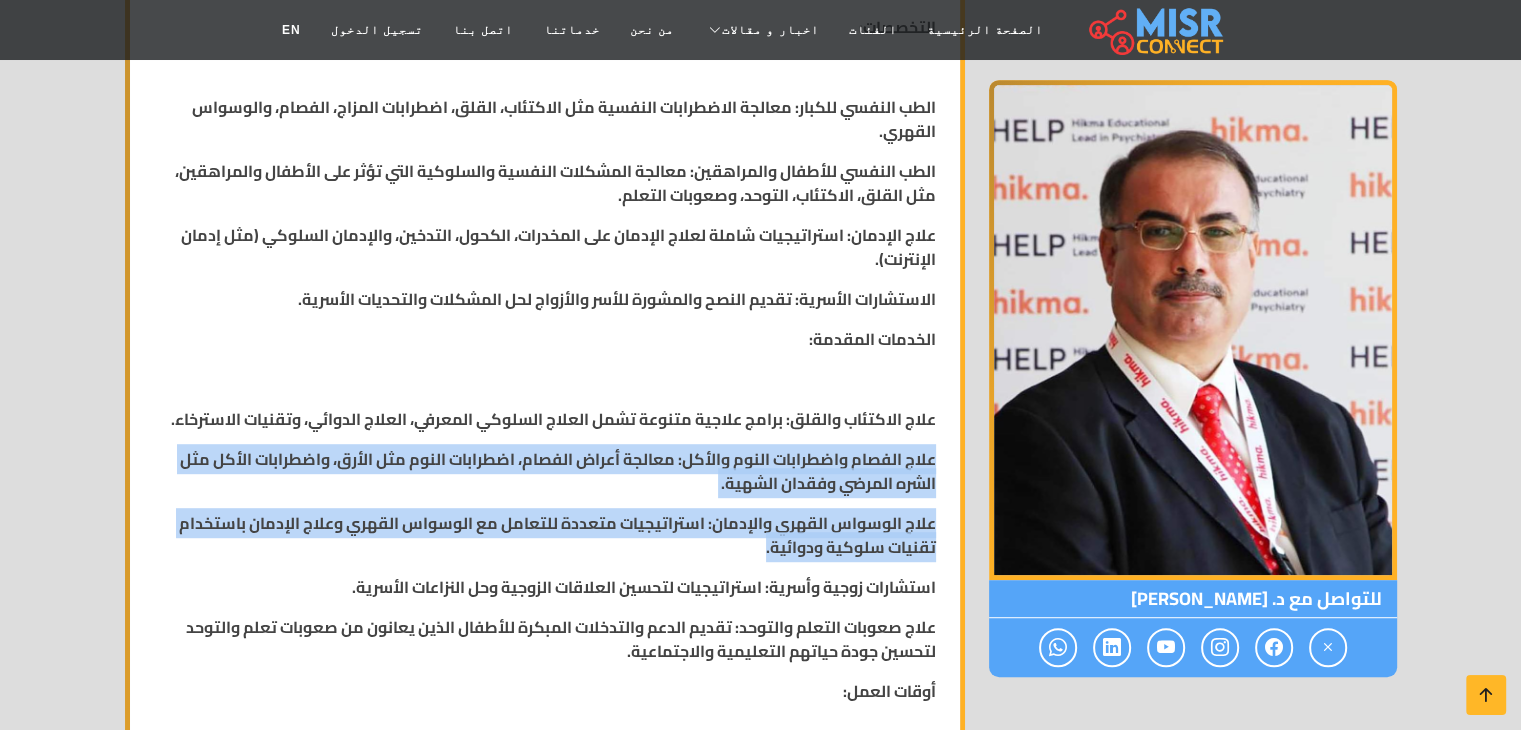 drag, startPoint x: 933, startPoint y: 432, endPoint x: 661, endPoint y: 519, distance: 285.57486 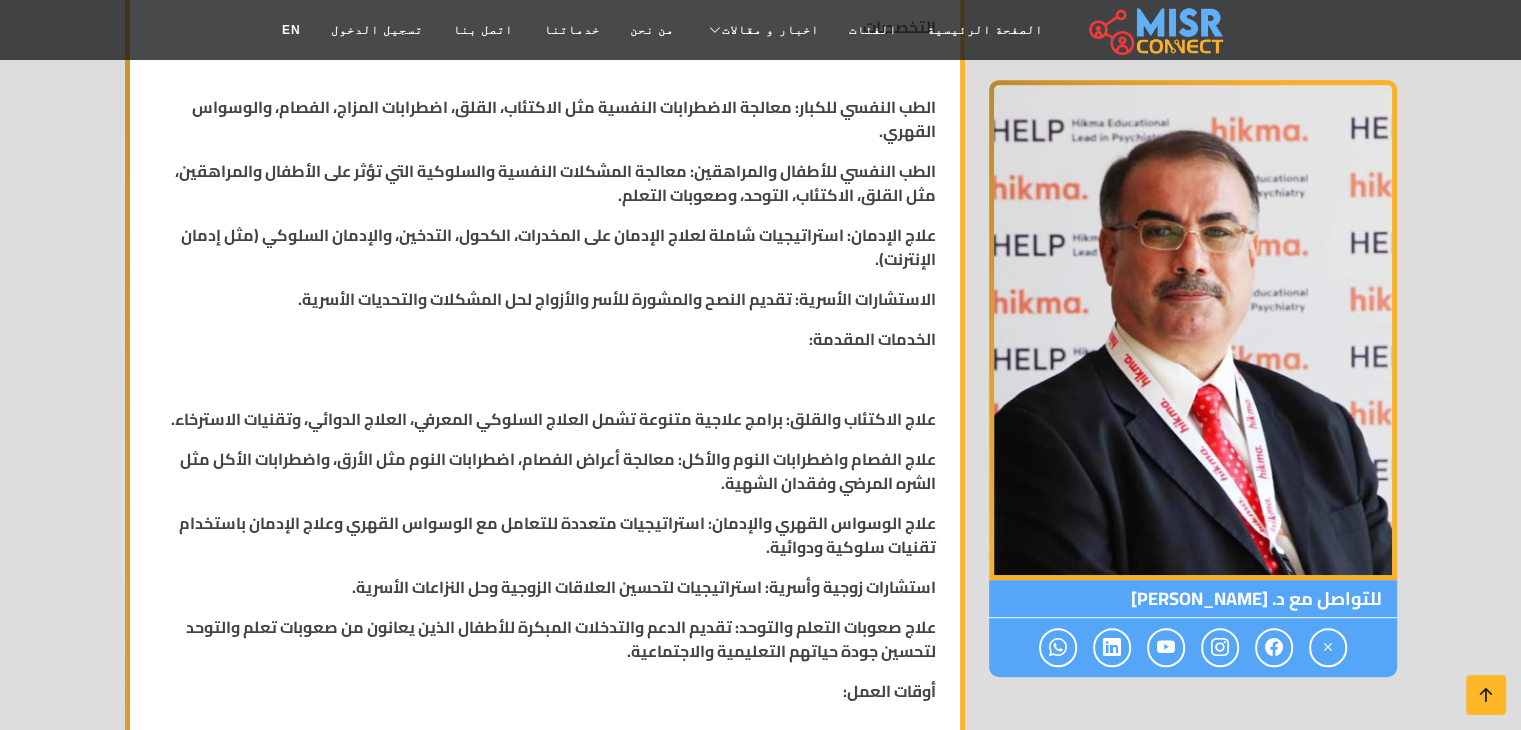 click on "دكتور أمجد خيري كامل
استشاري الطب النفسي
الوظيفة والمناصب
استشاري الطب النفسي والأعصاب: متخصص في تشخيص وعلاج الأمراض النفسية والعصبية.
أستاذ العلوم السلوكية في مركز التعليم المستمر للكبار بالجامعة الأمريكية: يساهم في تدريس وتطوير مناهج العلوم السلوكية.
مستشار هيئة كاريتاس للتأهيل النفسي والاجتماعي وعلاج الإدمان: يقدم المشورة والخدمات لعلاج الإدمان ومشاكل التأهيل النفسي والاجتماعي.
عضو الجمعية الأمريكية للطب النفسي: يشارك في الأبحاث والنقاشات المهنية حول الطب النفسي.
التخصصات:
الخدمات المقدمة:
أوقات العمل:" at bounding box center [545, 575] 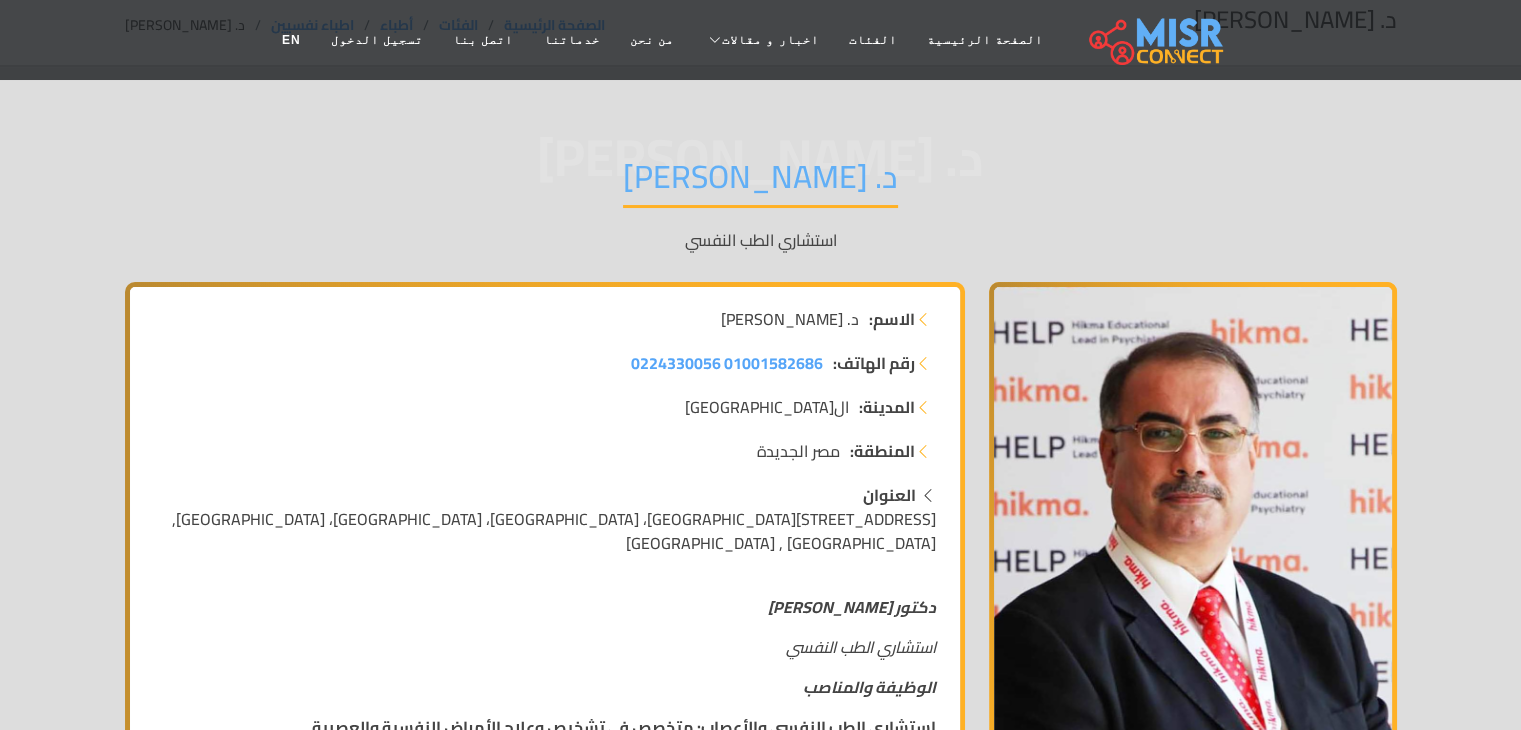 scroll, scrollTop: 100, scrollLeft: 0, axis: vertical 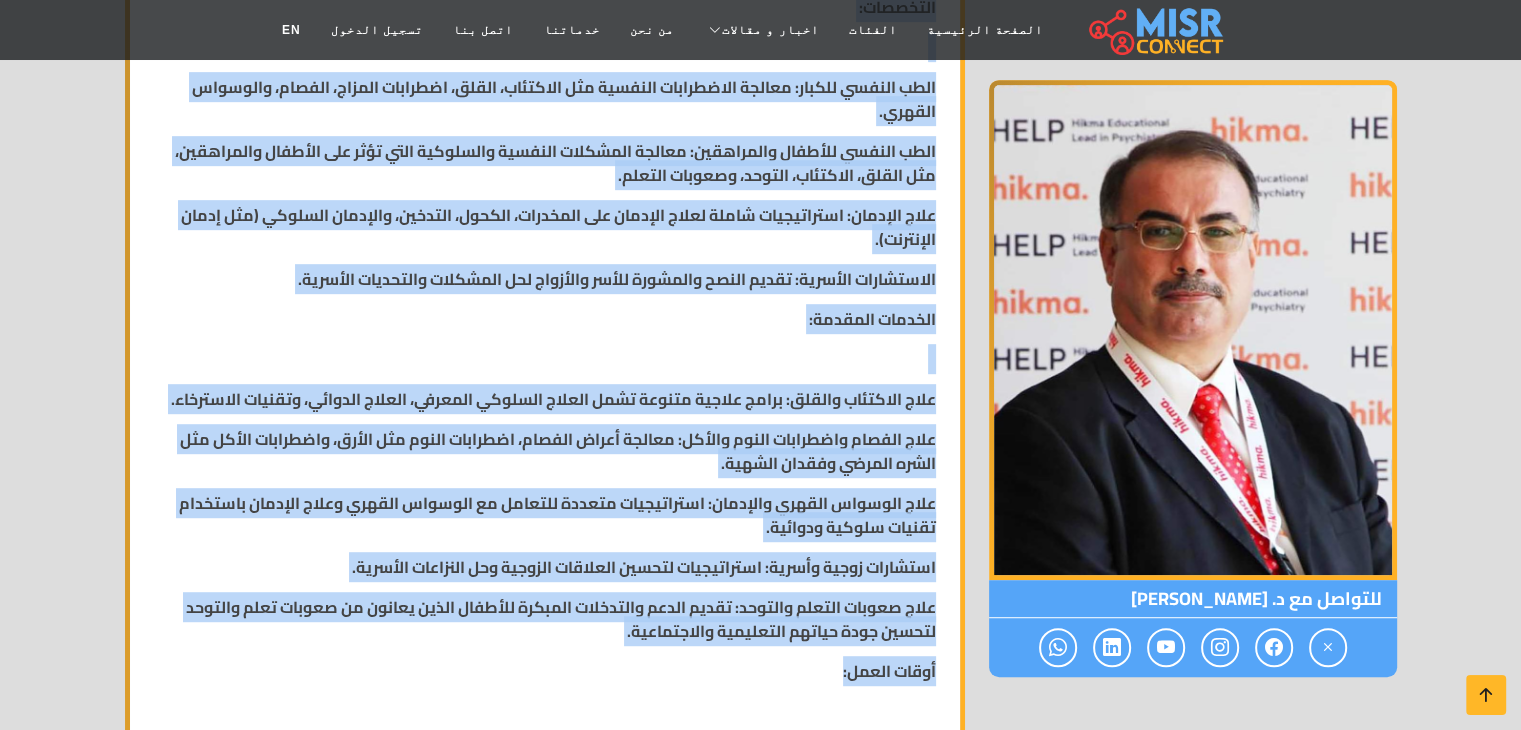 drag, startPoint x: 897, startPoint y: 301, endPoint x: 567, endPoint y: 648, distance: 478.86218 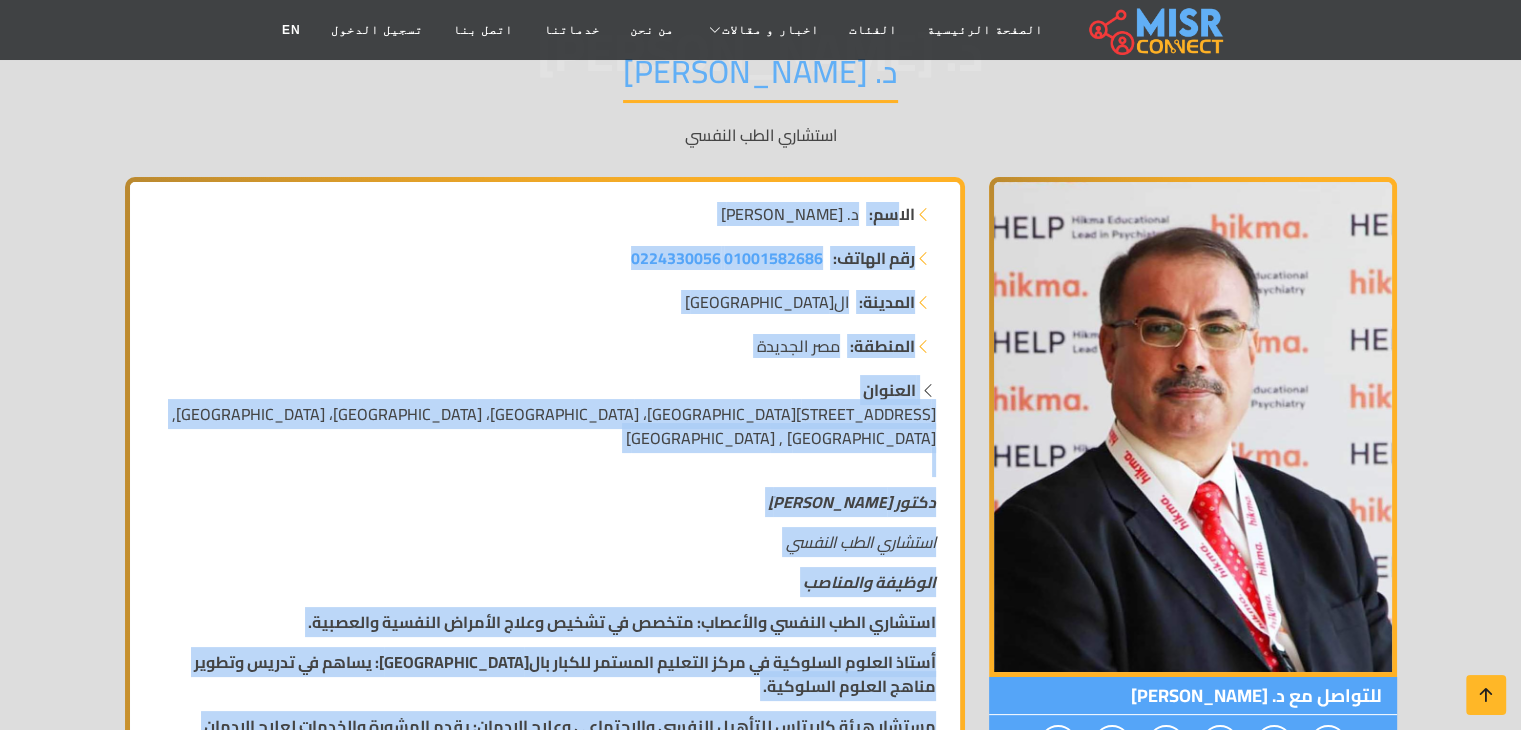 scroll, scrollTop: 200, scrollLeft: 0, axis: vertical 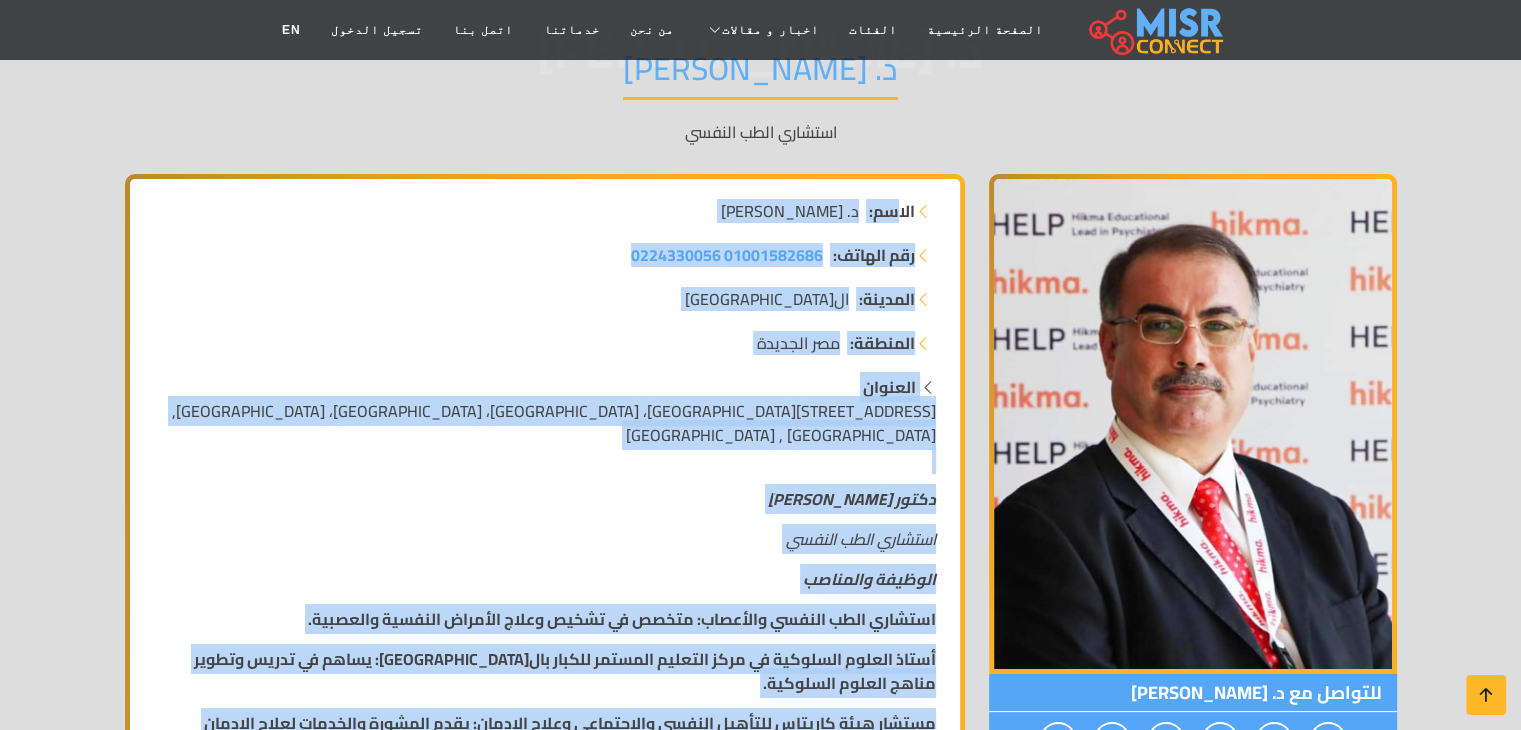 click on "مصر الجديدة" at bounding box center (798, 343) 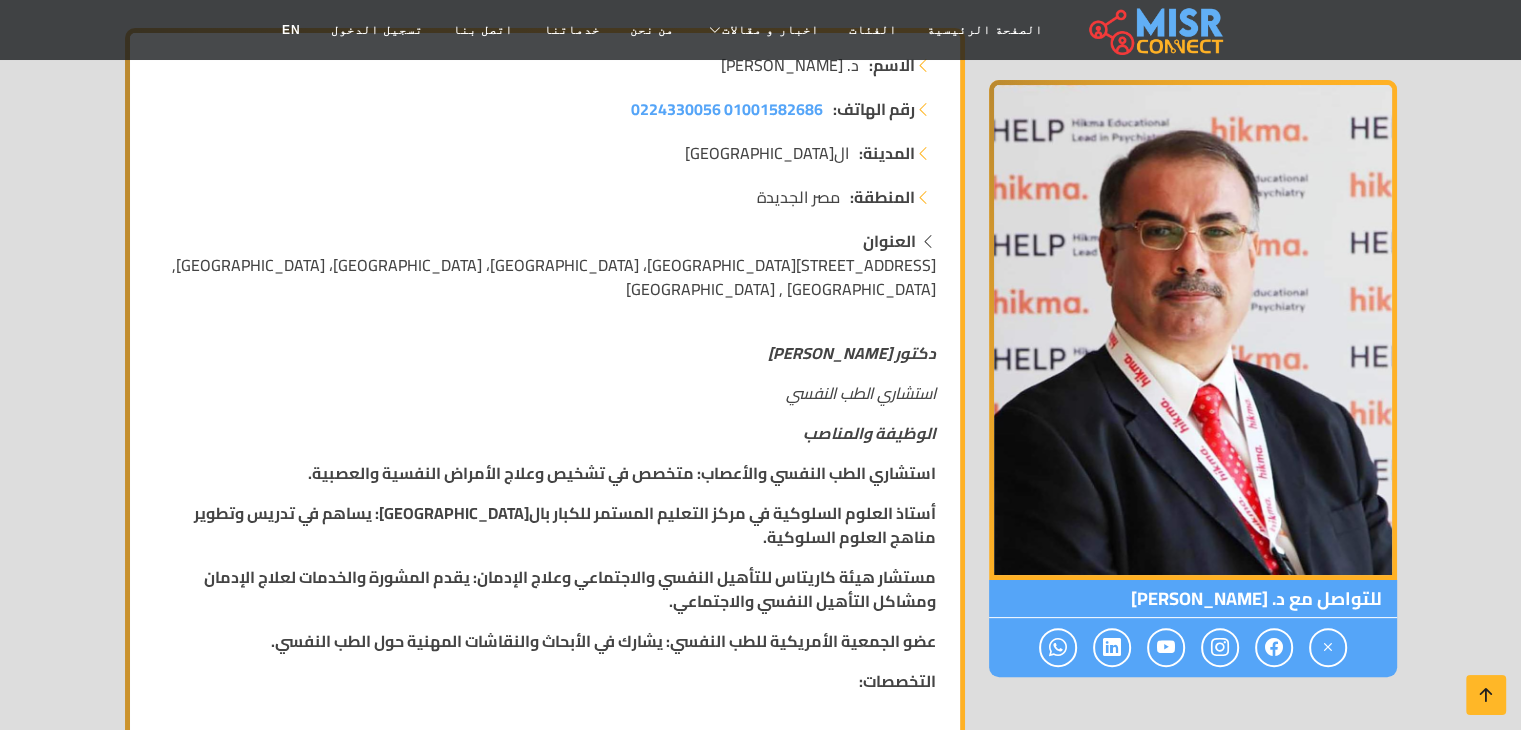 scroll, scrollTop: 400, scrollLeft: 0, axis: vertical 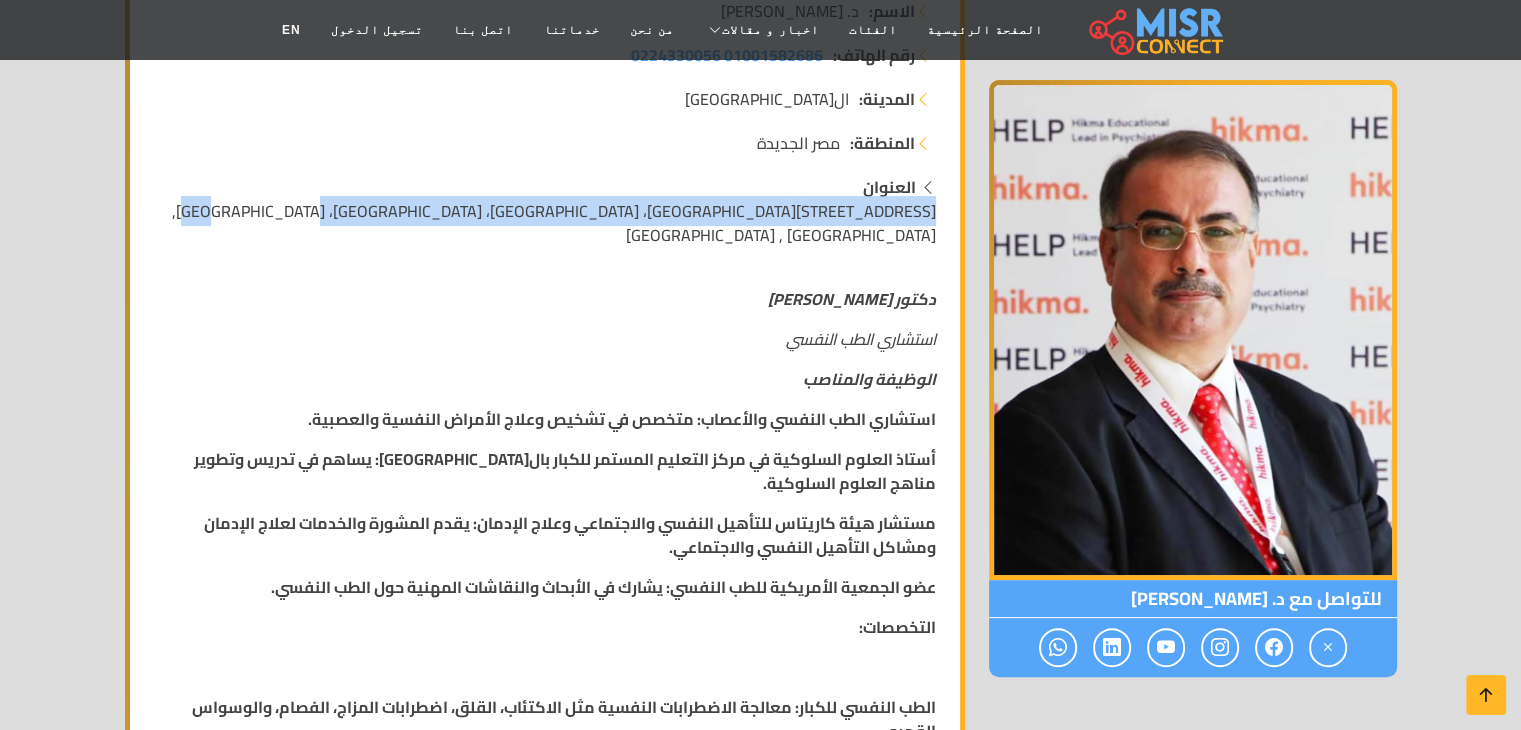 drag, startPoint x: 940, startPoint y: 213, endPoint x: 351, endPoint y: 203, distance: 589.0849 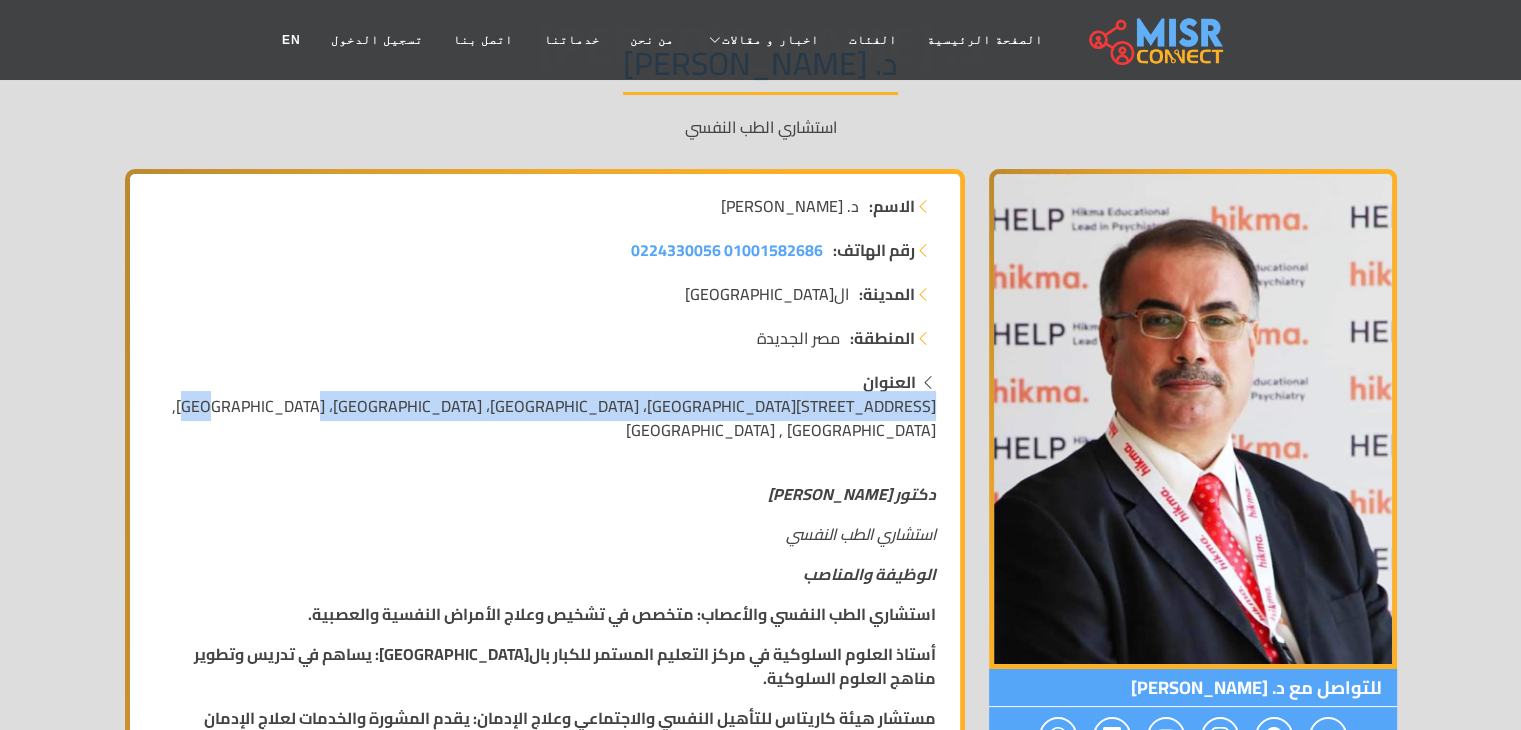 scroll, scrollTop: 0, scrollLeft: 0, axis: both 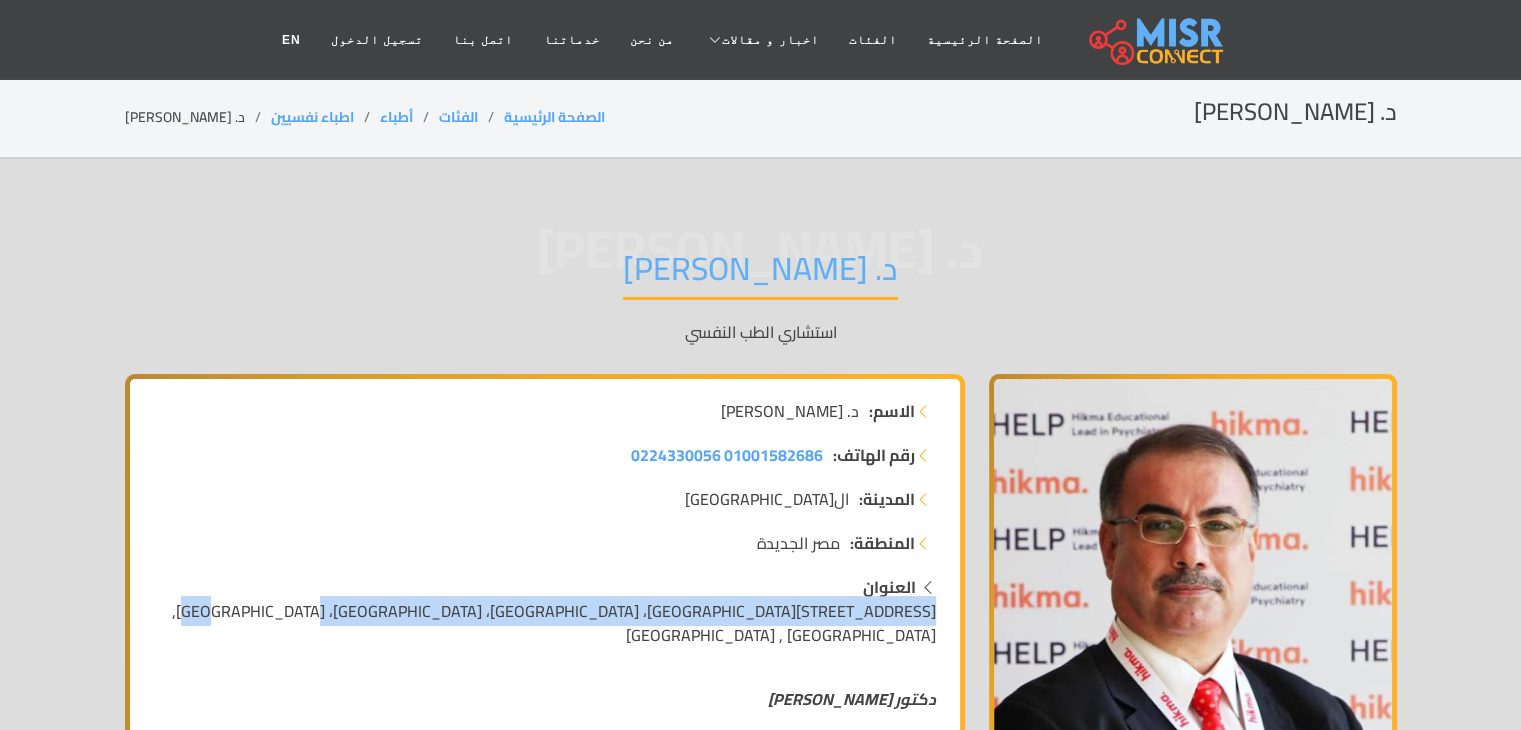 drag, startPoint x: 888, startPoint y: 273, endPoint x: 532, endPoint y: 244, distance: 357.17923 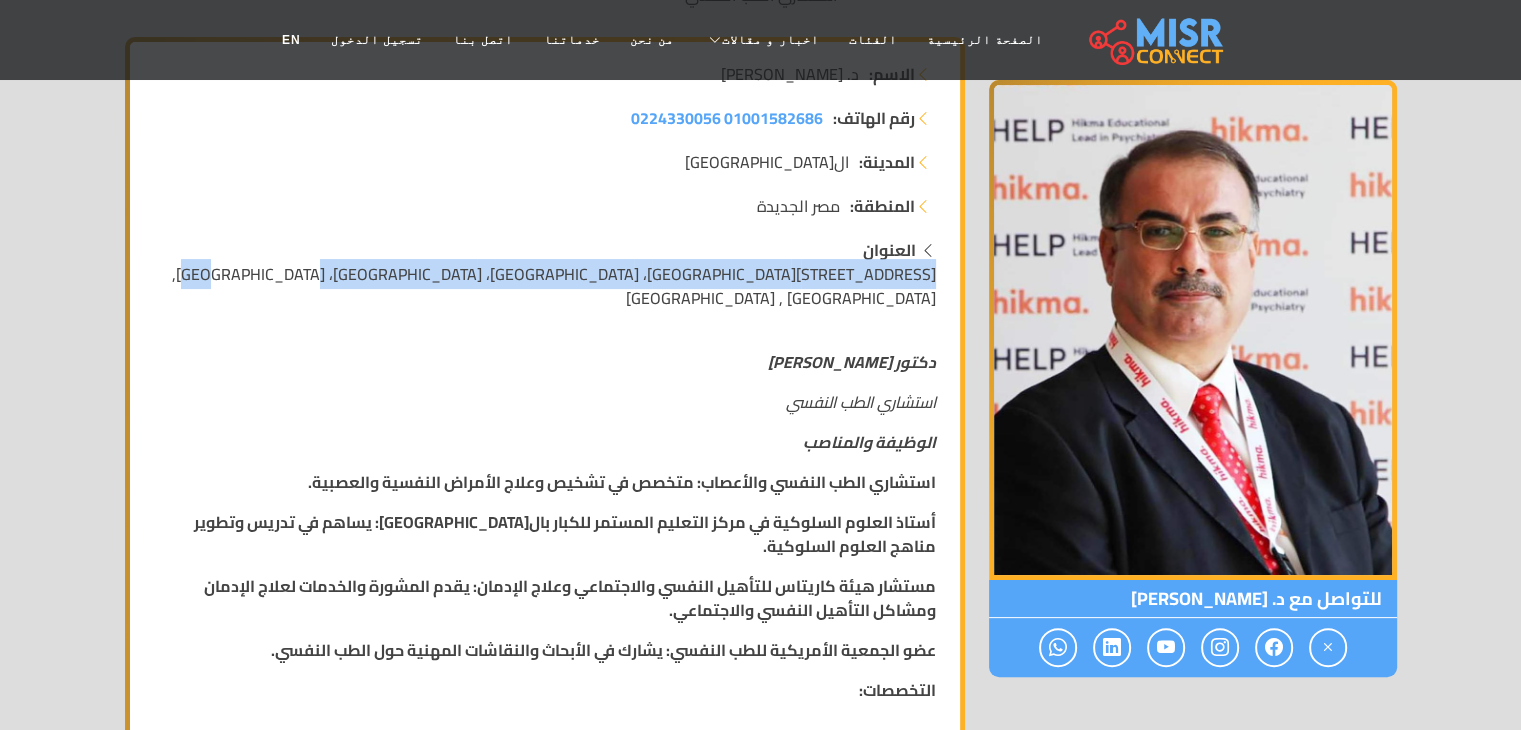 scroll, scrollTop: 400, scrollLeft: 0, axis: vertical 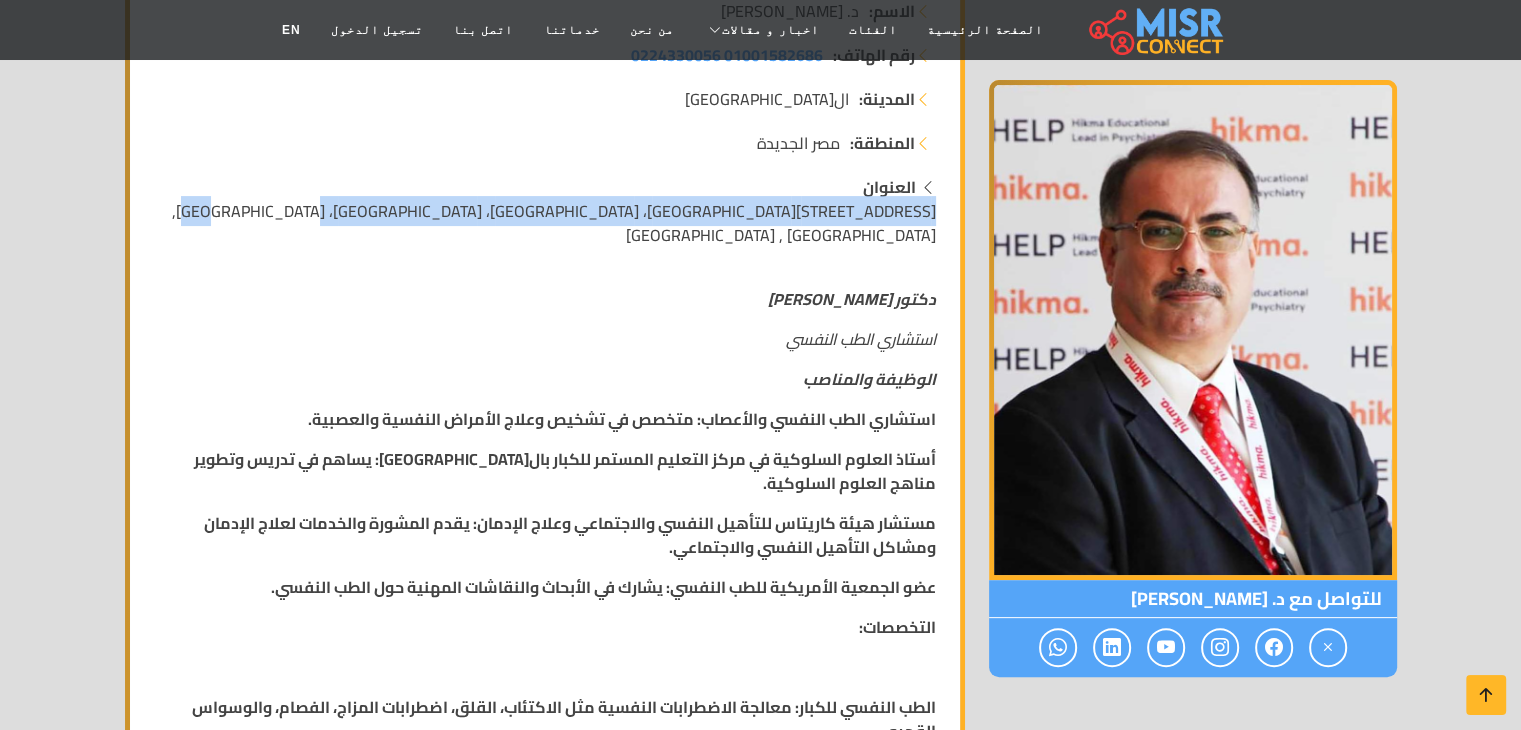 drag, startPoint x: 936, startPoint y: 215, endPoint x: 395, endPoint y: 212, distance: 541.0083 